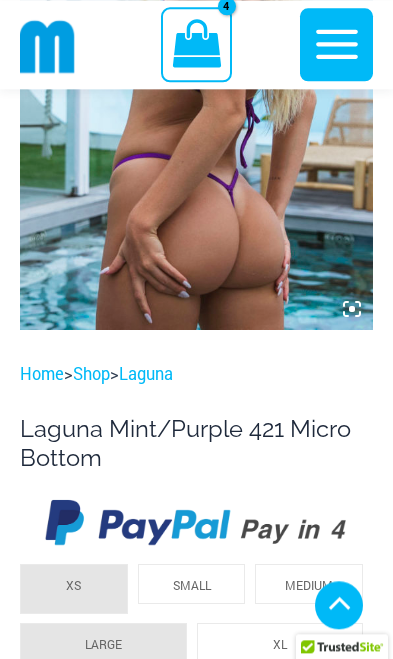 scroll, scrollTop: 357, scrollLeft: 0, axis: vertical 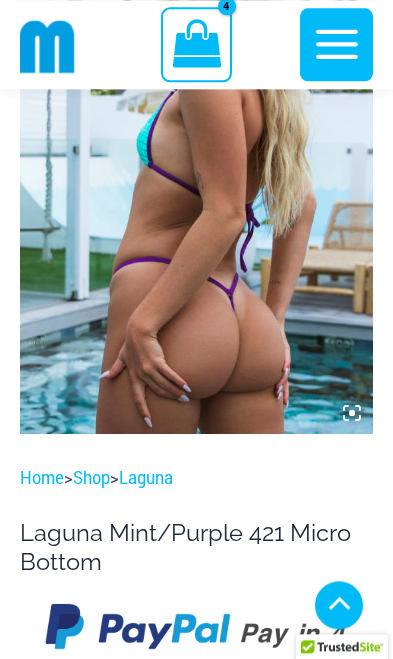 click at bounding box center [196, 169] 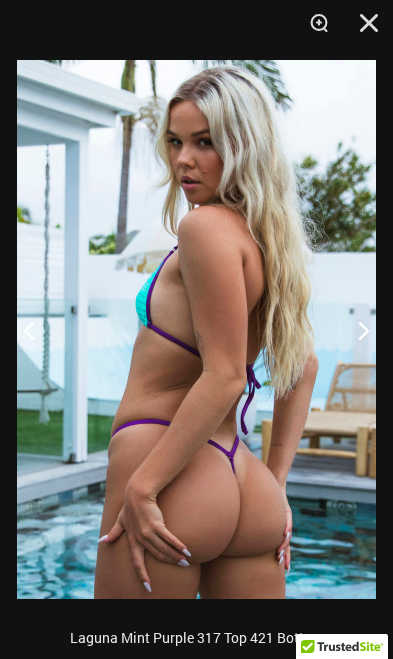 click at bounding box center [355, 330] 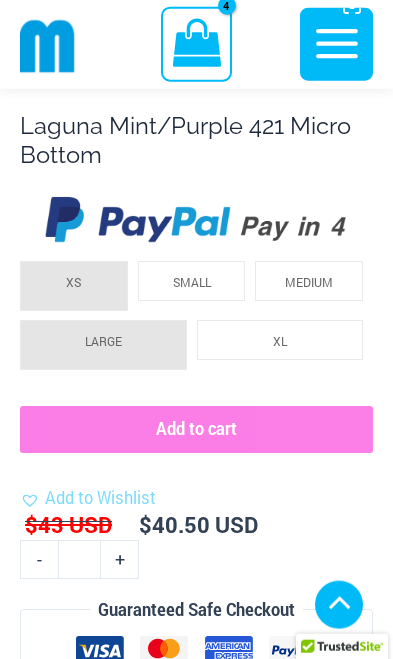 scroll, scrollTop: 794, scrollLeft: 0, axis: vertical 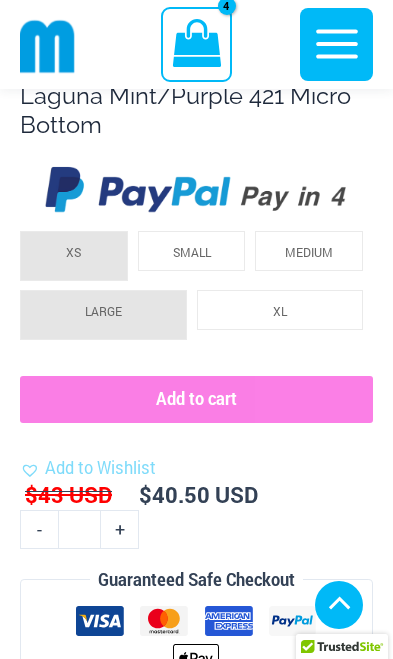 click on "XL" 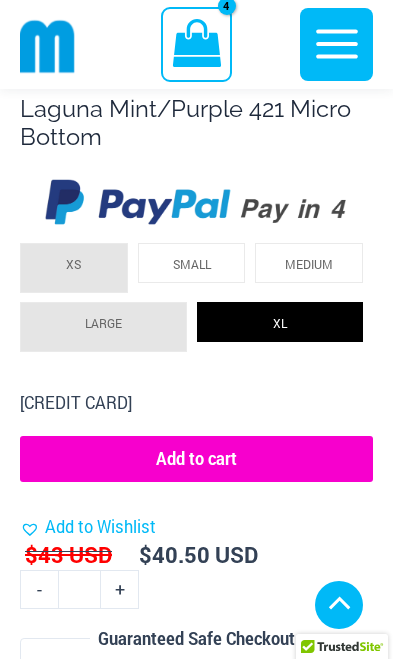 click on "Add to cart" 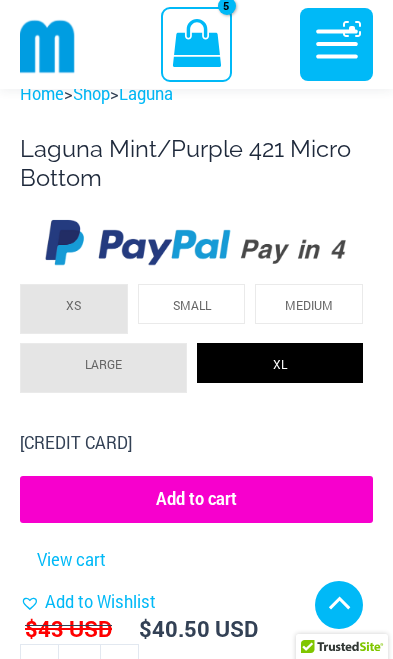 click 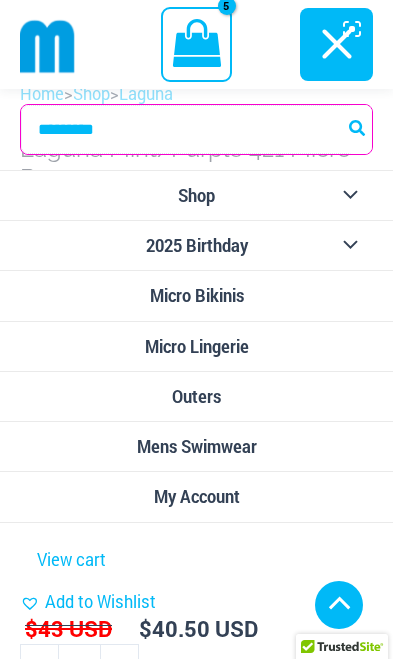 click on "Search for:" at bounding box center [196, 129] 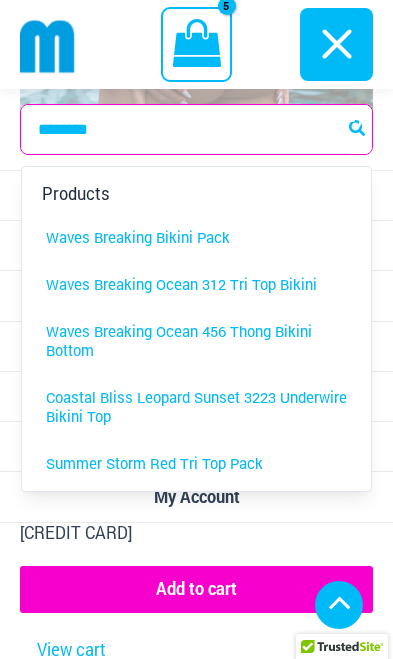 type on "********" 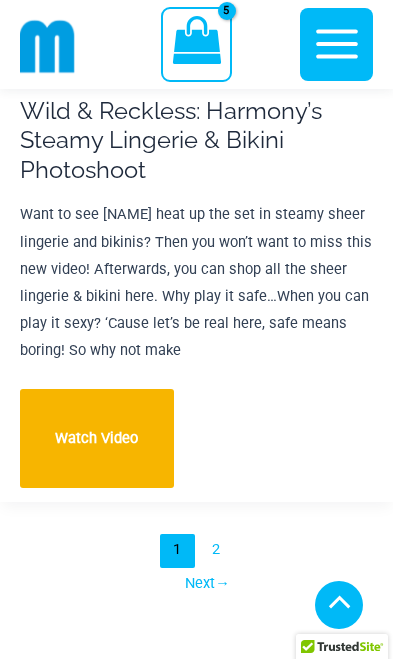 scroll, scrollTop: 28688, scrollLeft: 0, axis: vertical 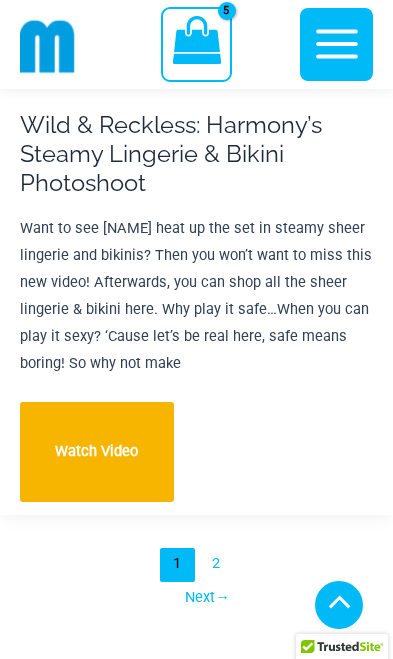 click on "2" at bounding box center (216, 565) 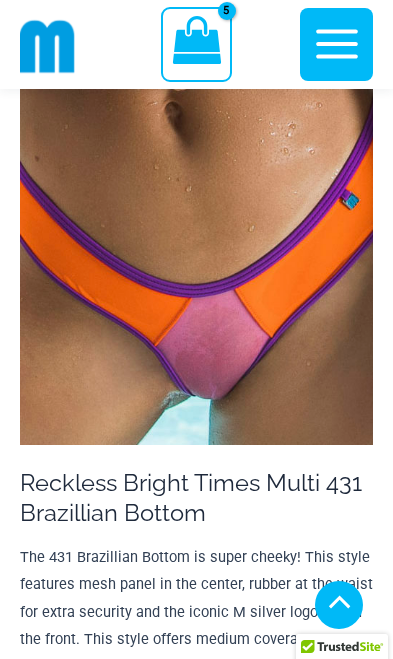scroll, scrollTop: 1172, scrollLeft: 0, axis: vertical 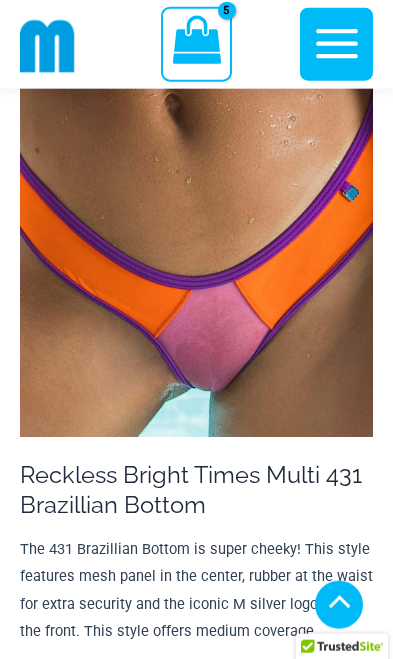 click at bounding box center (196, 172) 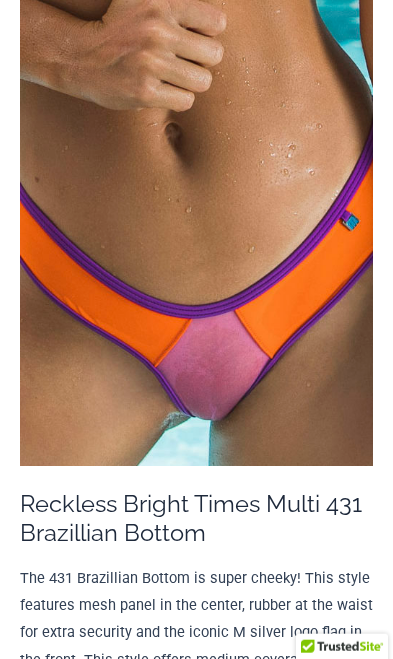 scroll, scrollTop: 1173, scrollLeft: 0, axis: vertical 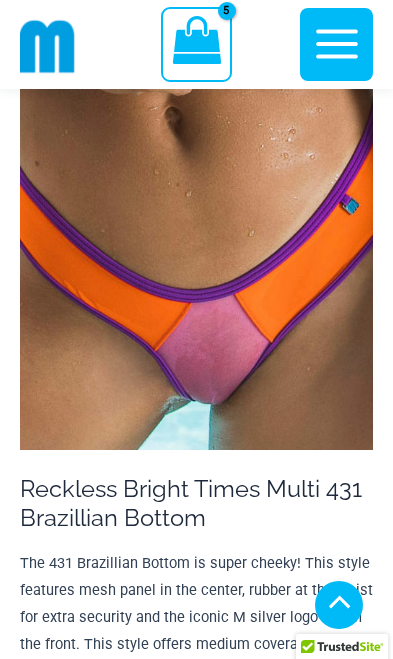 click 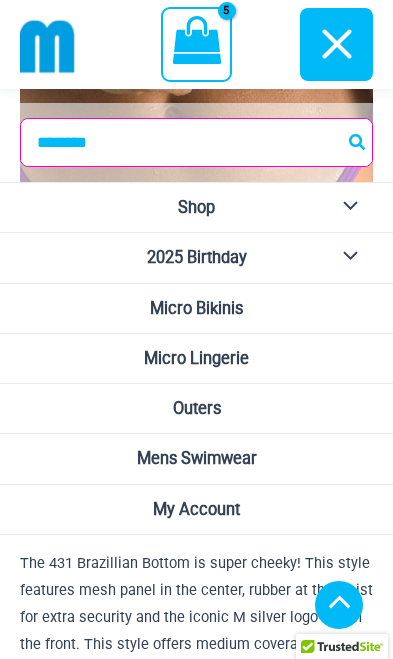 click on "Micro Bikinis" at bounding box center [196, 308] 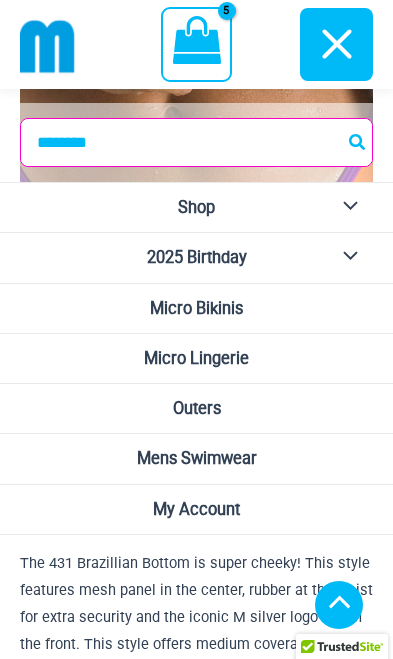 click on "Micro Bikinis" at bounding box center [196, 308] 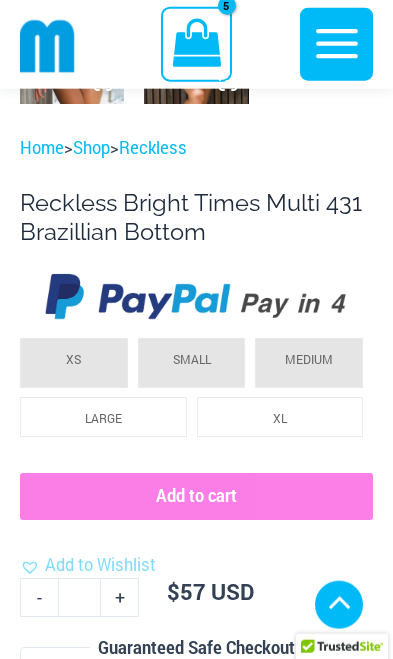 scroll, scrollTop: 1069, scrollLeft: 0, axis: vertical 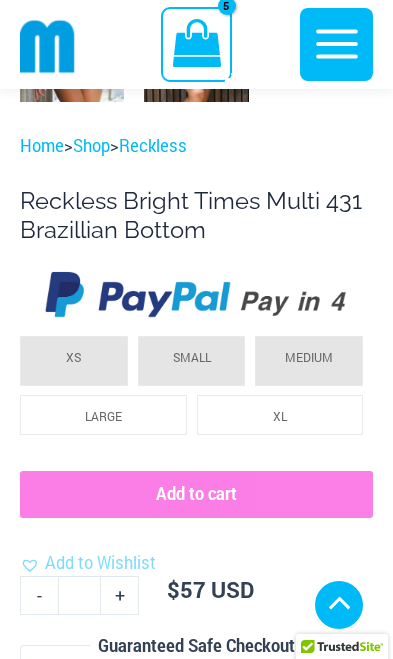 click on "LARGE" 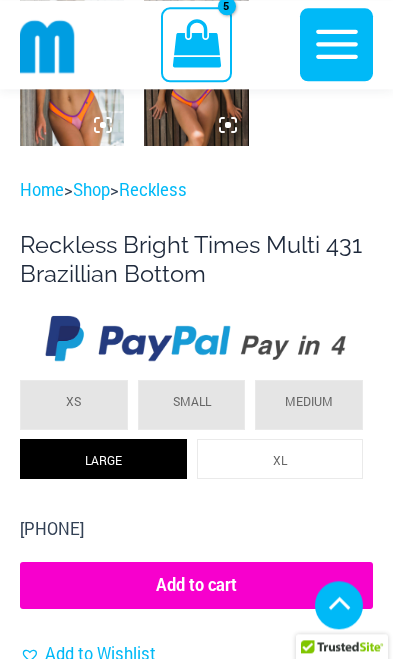 click on "Add to cart" 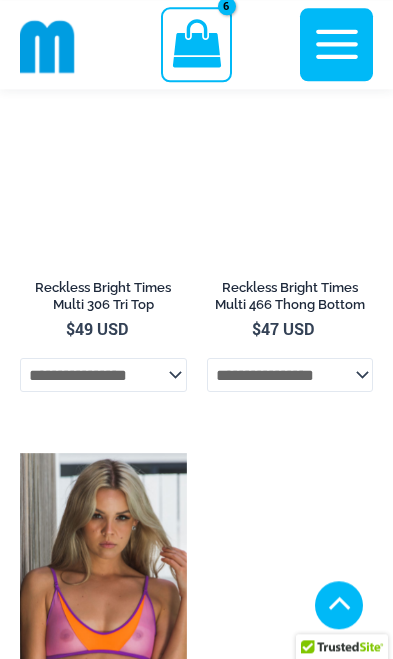 scroll, scrollTop: 2919, scrollLeft: 0, axis: vertical 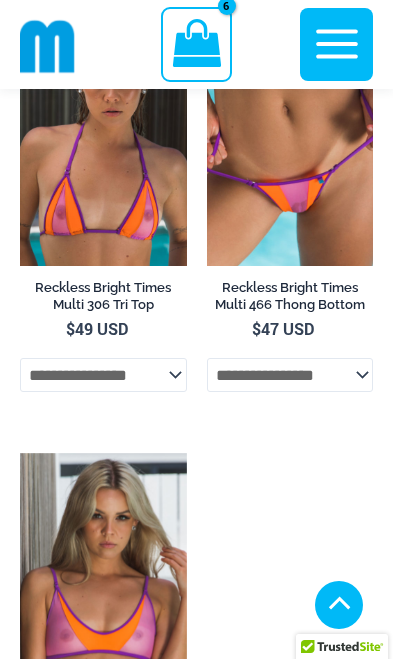 click on "**********" 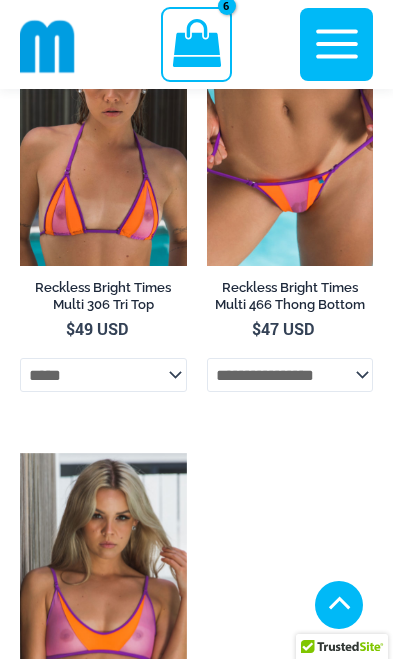 select on "*****" 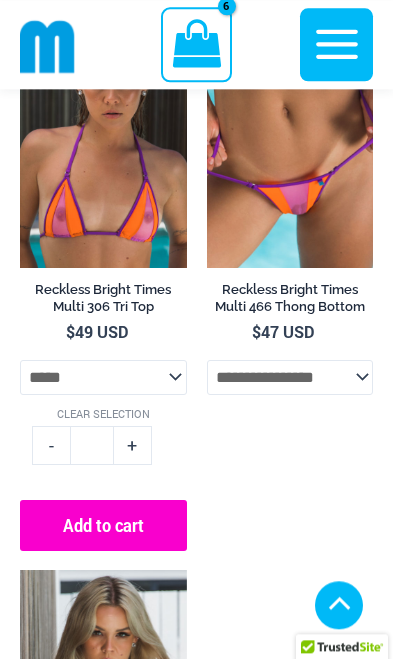 scroll, scrollTop: 2908, scrollLeft: 0, axis: vertical 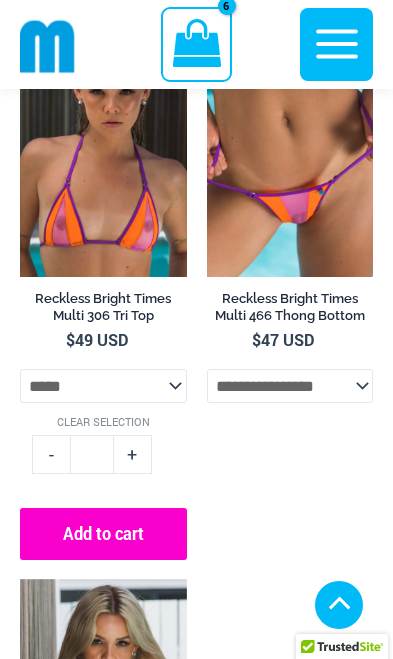 click on "Add to cart" 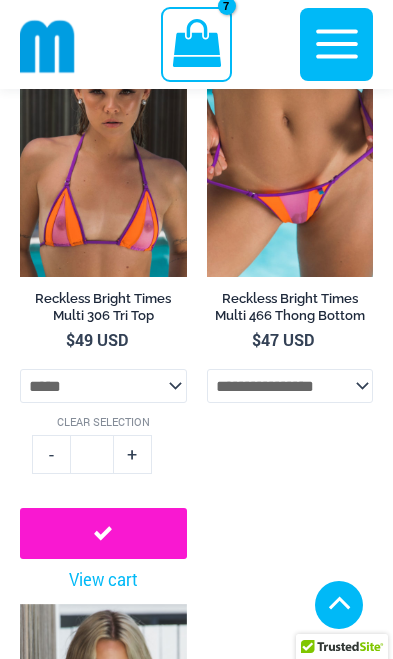 click 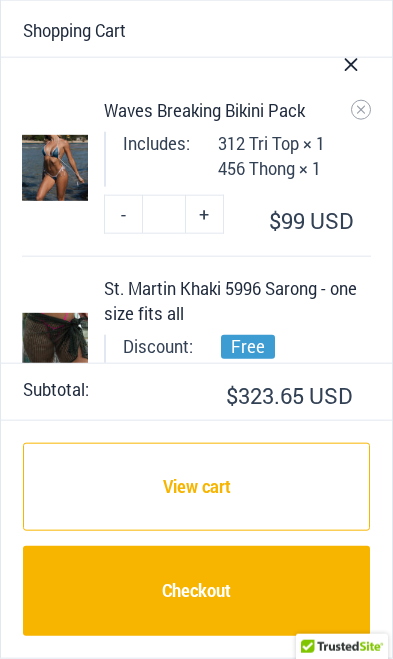 scroll, scrollTop: 3018, scrollLeft: 0, axis: vertical 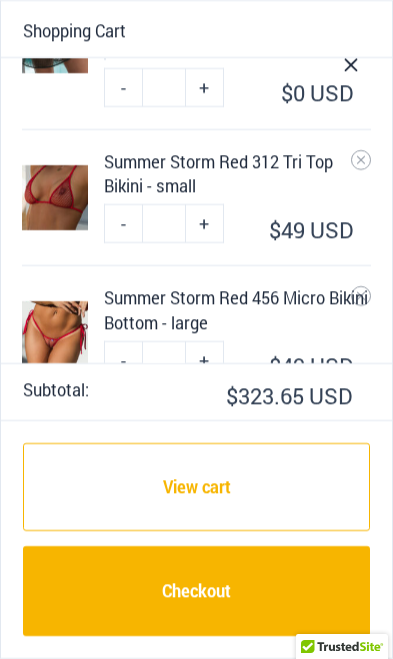 click at bounding box center (361, 296) 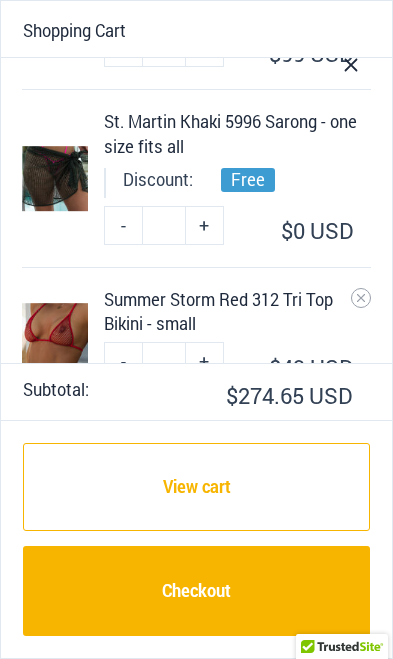 scroll, scrollTop: 170, scrollLeft: 0, axis: vertical 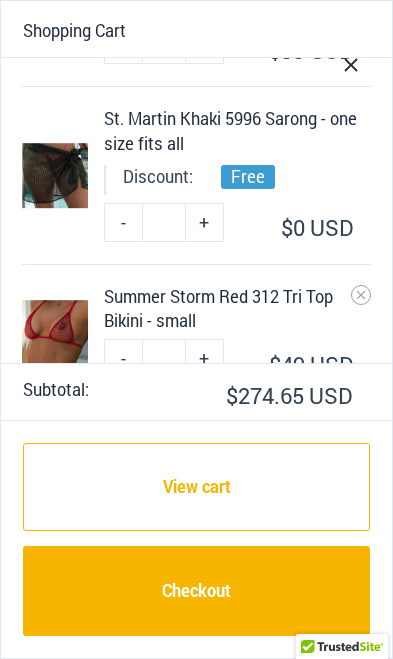click 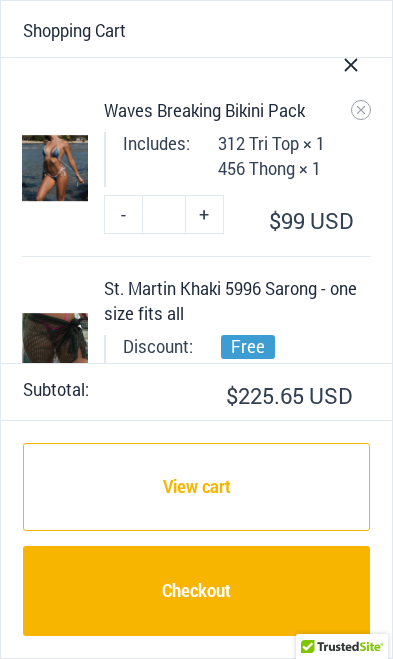 scroll, scrollTop: 0, scrollLeft: 0, axis: both 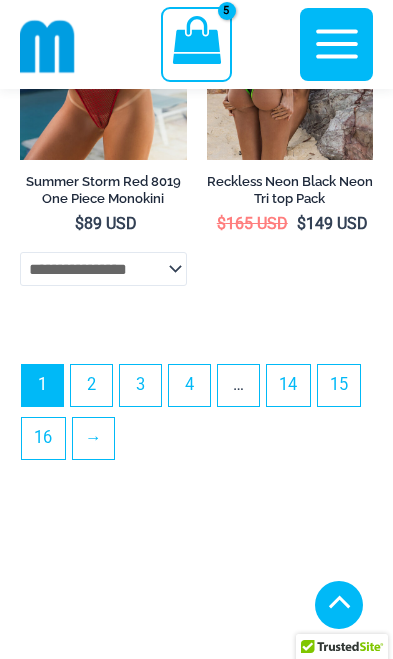 click on "4" at bounding box center [189, 385] 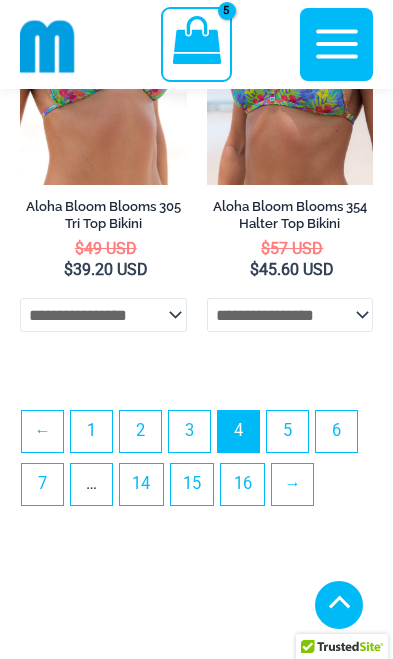 scroll, scrollTop: 6867, scrollLeft: 0, axis: vertical 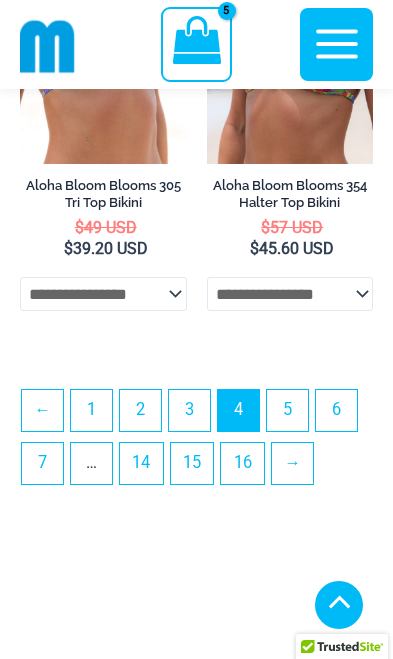 click on "6" at bounding box center [336, 410] 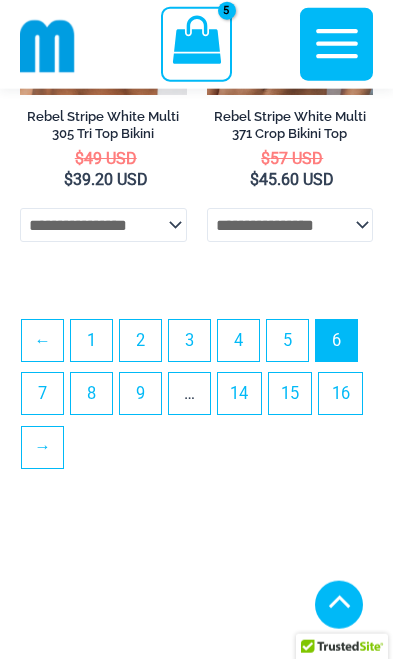 scroll, scrollTop: 6874, scrollLeft: 0, axis: vertical 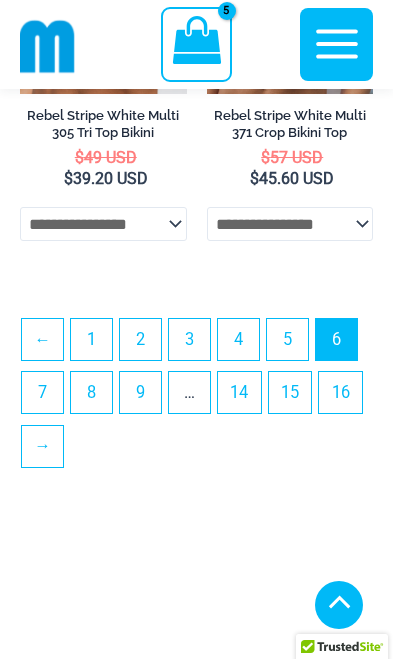 click on "8" at bounding box center [91, 392] 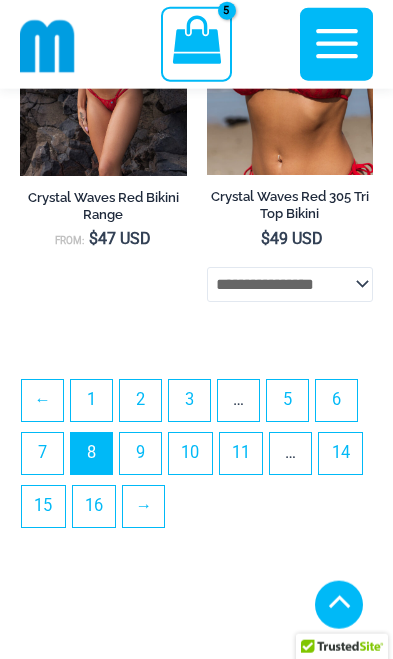 scroll, scrollTop: 6970, scrollLeft: 0, axis: vertical 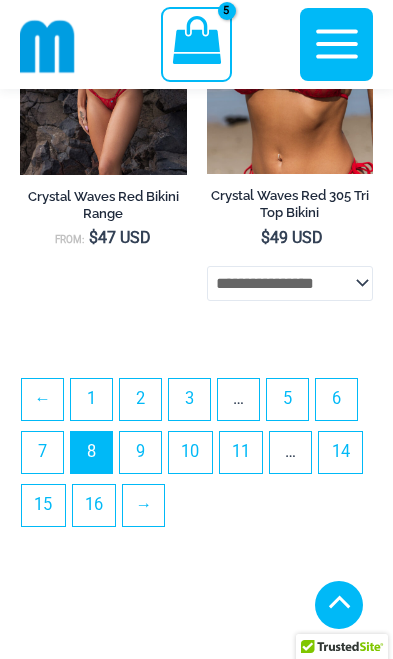 click on "9" at bounding box center [140, 452] 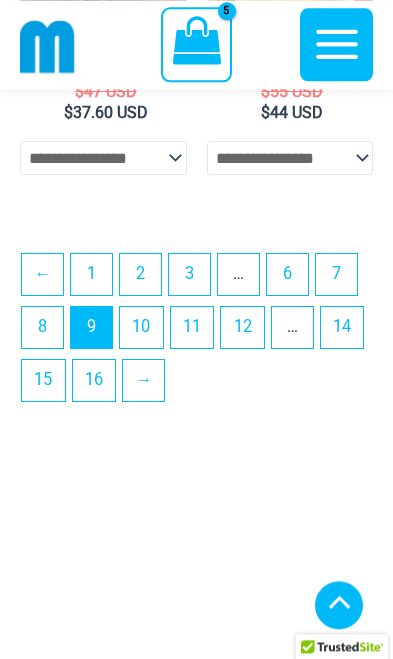 scroll, scrollTop: 7133, scrollLeft: 0, axis: vertical 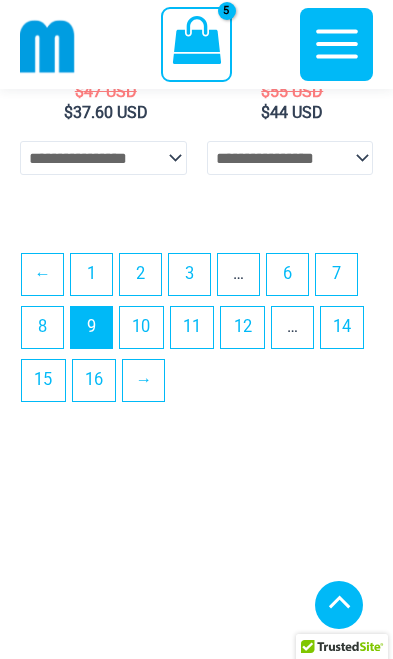 click on "10" at bounding box center [141, 327] 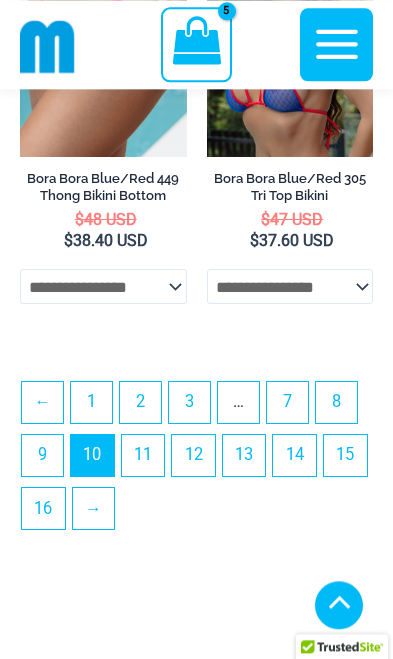 scroll, scrollTop: 7136, scrollLeft: 0, axis: vertical 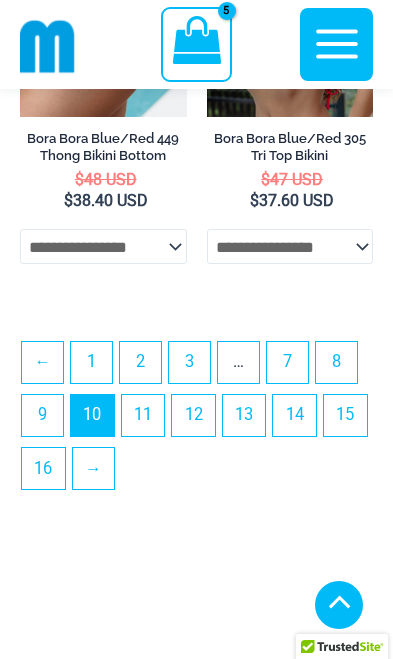 click on "11" at bounding box center [143, 415] 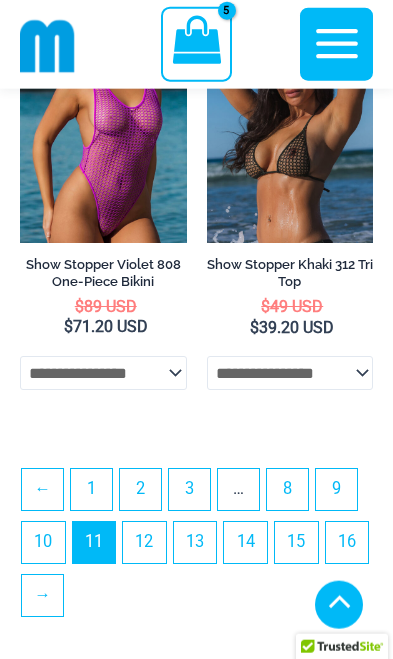scroll, scrollTop: 7169, scrollLeft: 0, axis: vertical 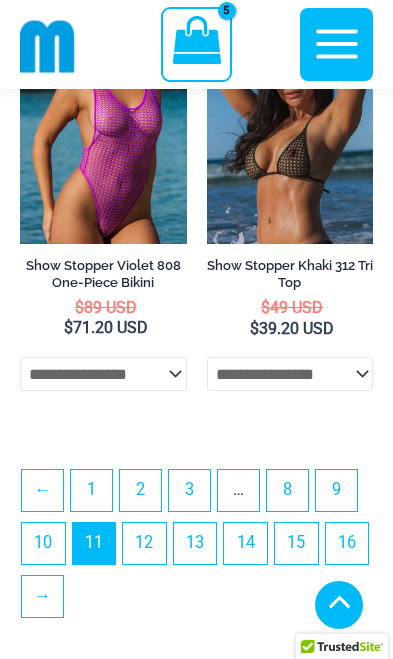 click on "12" at bounding box center (144, 543) 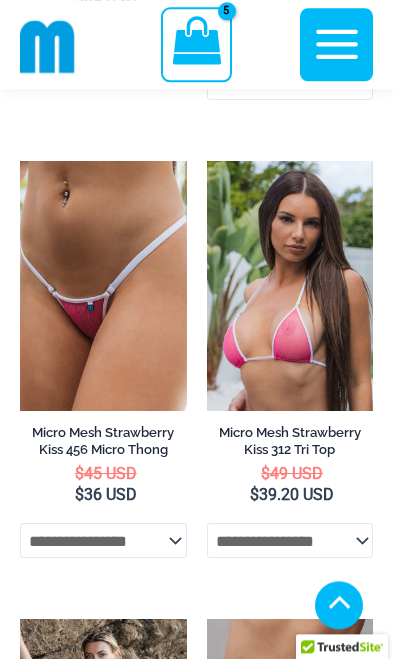 scroll, scrollTop: 2408, scrollLeft: 0, axis: vertical 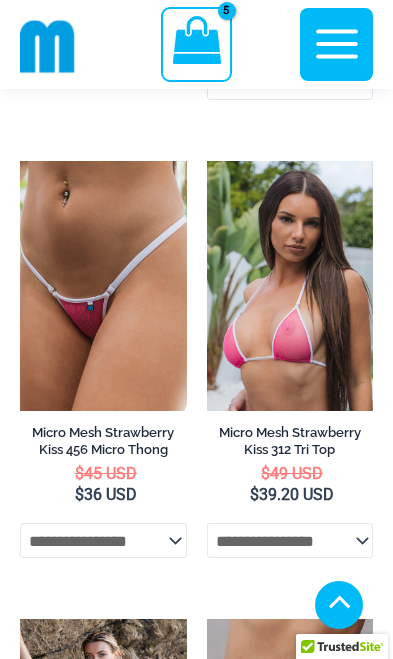 click on "**********" 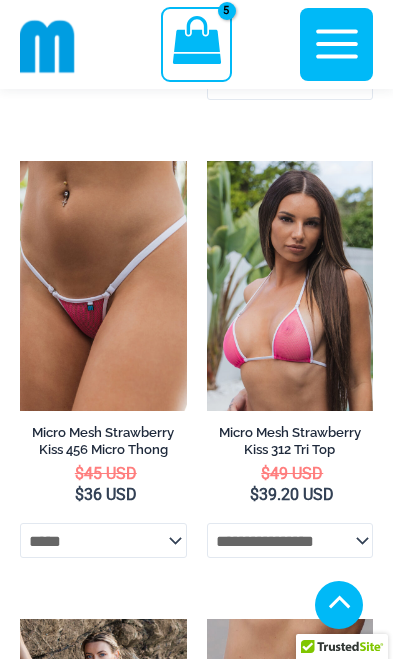 select on "*****" 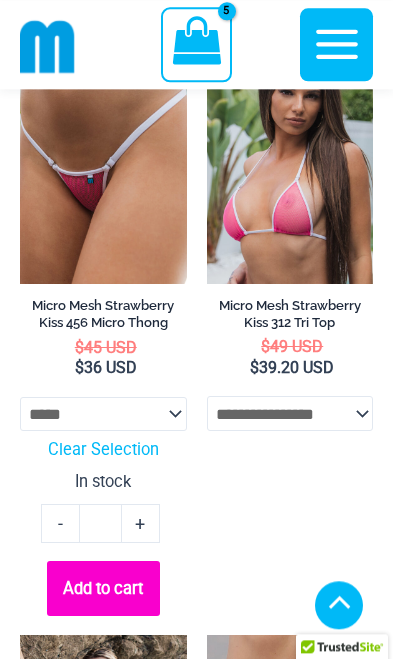 scroll, scrollTop: 2528, scrollLeft: 0, axis: vertical 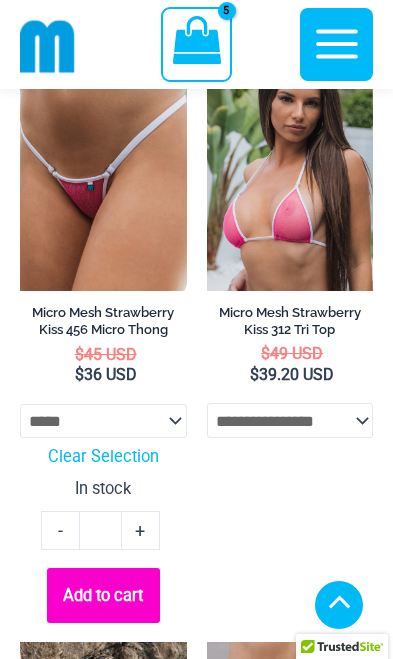 click on "**********" 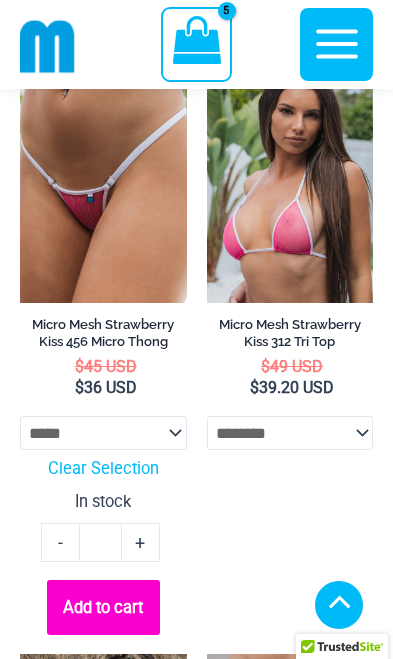 select on "********" 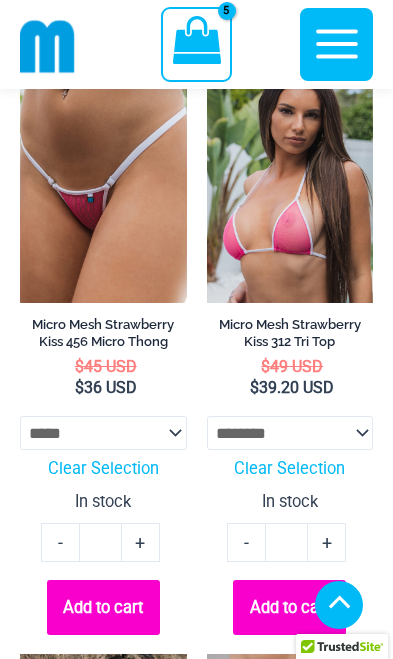 click on "Add to cart" 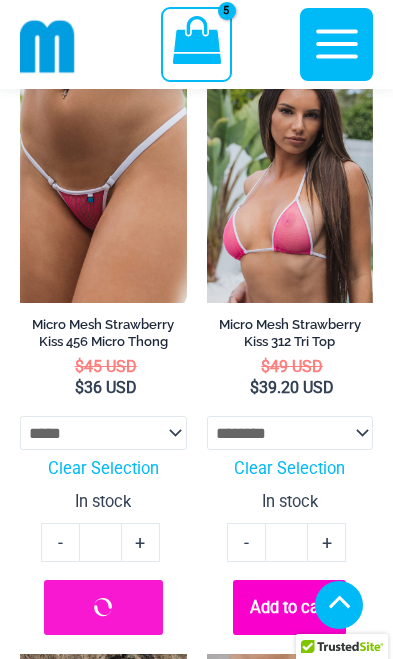 click on "Add to cart" 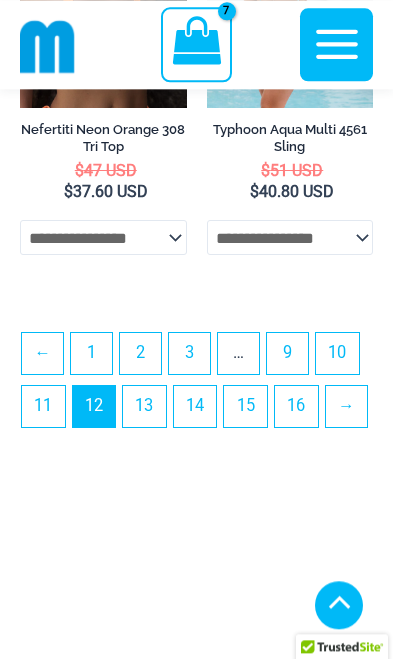scroll, scrollTop: 7474, scrollLeft: 0, axis: vertical 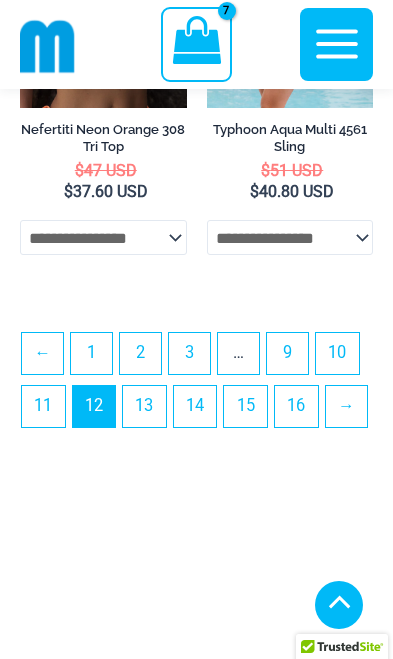 click on "13" at bounding box center [144, 406] 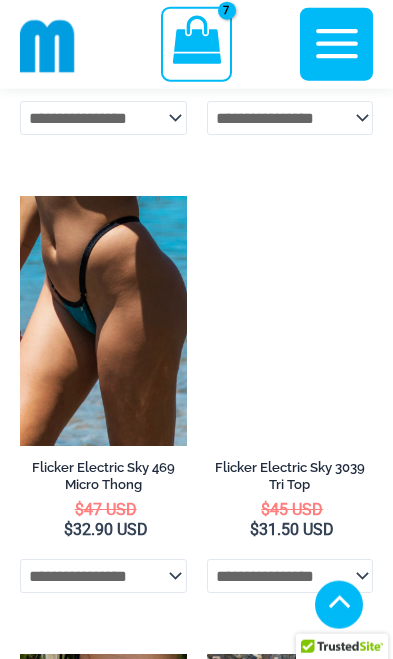 scroll, scrollTop: 1454, scrollLeft: 0, axis: vertical 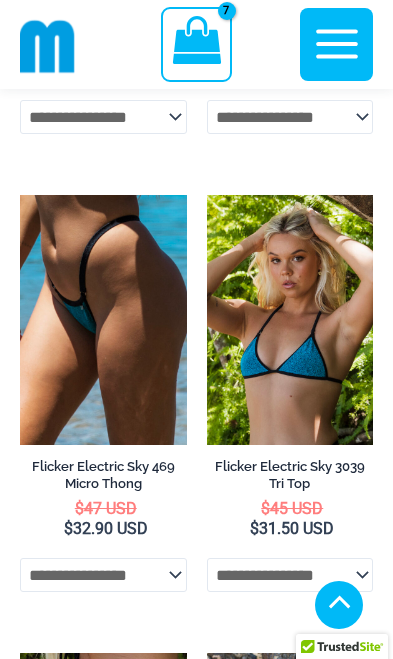 click on "**********" 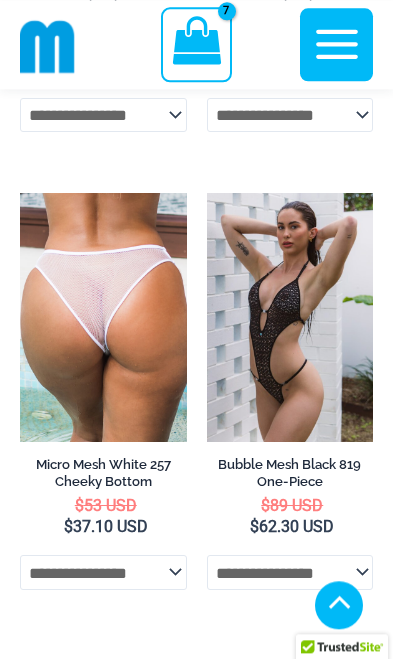 scroll, scrollTop: 6929, scrollLeft: 0, axis: vertical 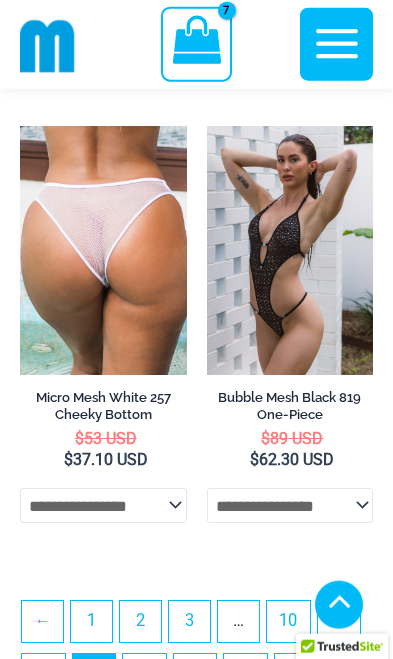 click on "**********" 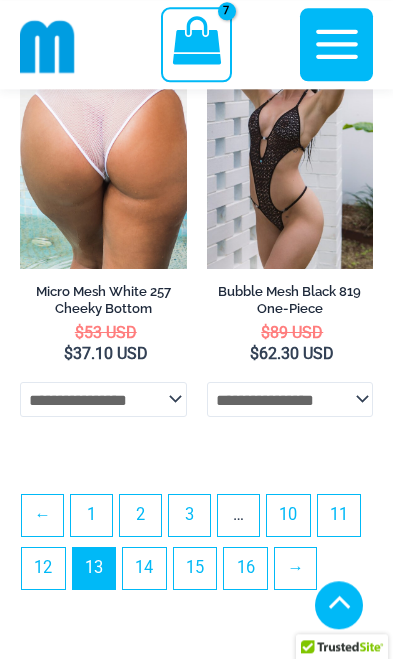 scroll, scrollTop: 7133, scrollLeft: 0, axis: vertical 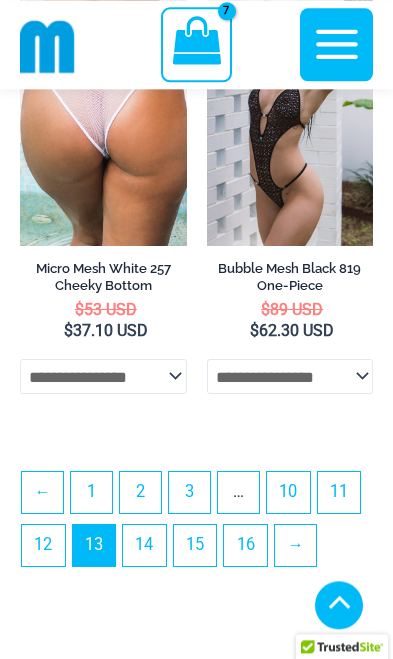 click on "14" at bounding box center (144, 545) 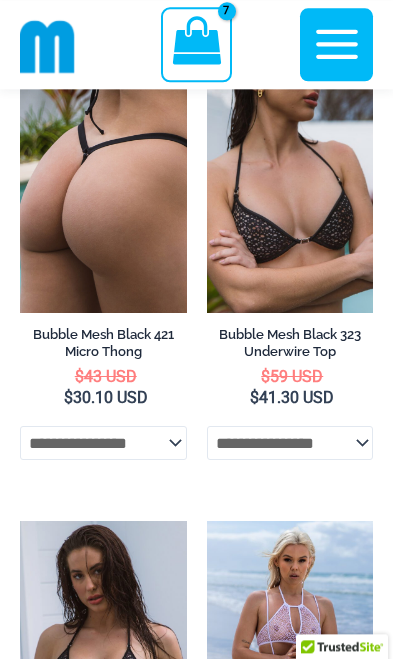 scroll, scrollTop: 195, scrollLeft: 0, axis: vertical 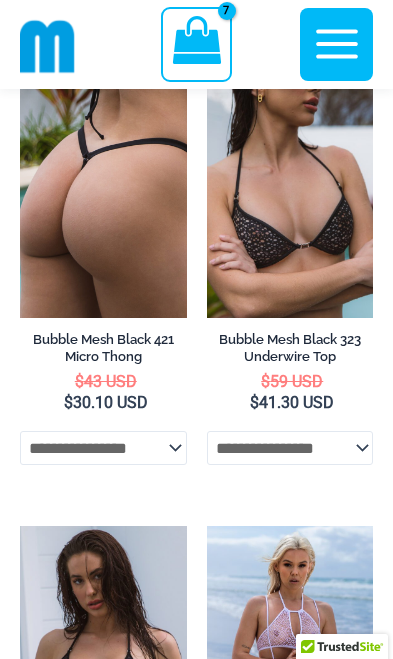 click on "**********" 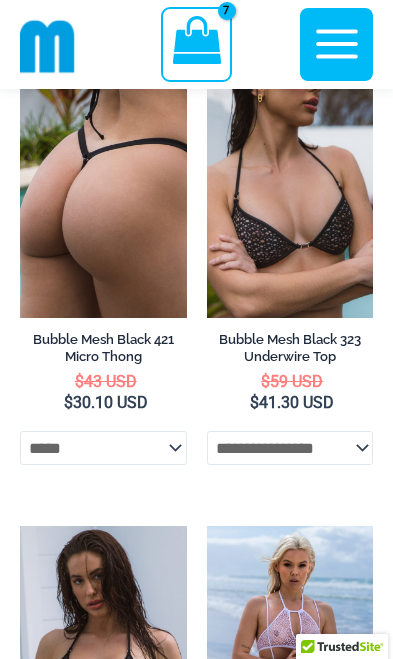 select on "*****" 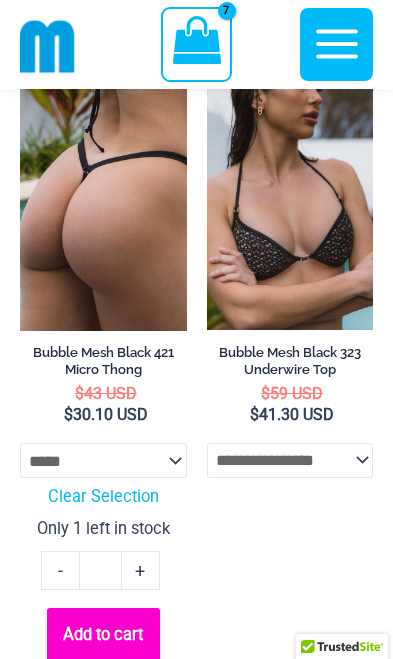 click on "Add to cart" 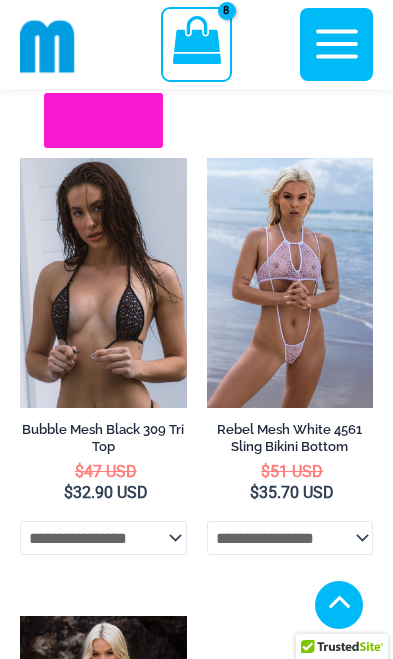 scroll, scrollTop: 718, scrollLeft: 0, axis: vertical 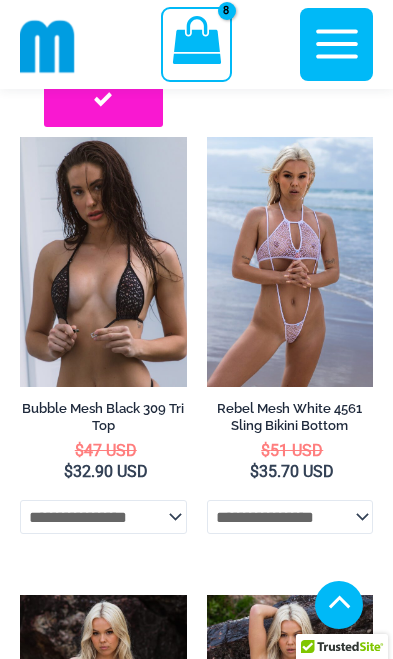 click on "**********" 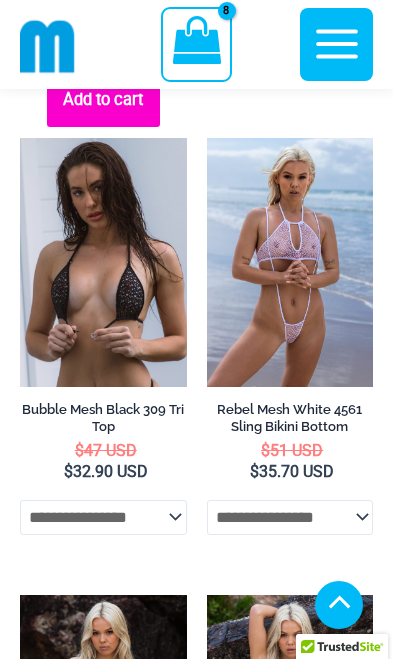 click on "**********" 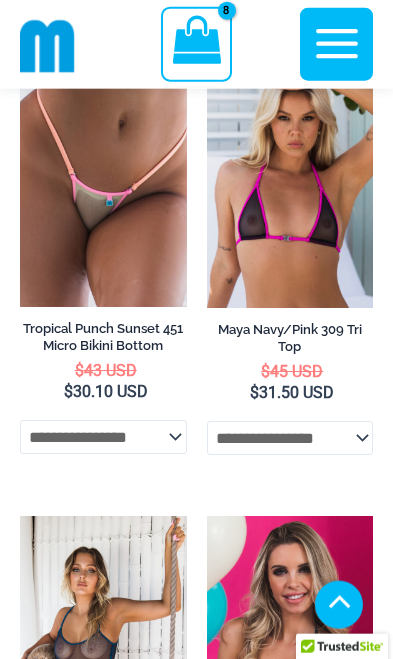 scroll, scrollTop: 6281, scrollLeft: 0, axis: vertical 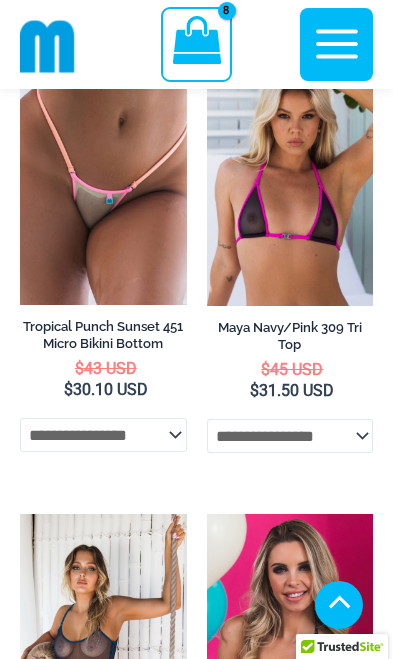 click on "**********" 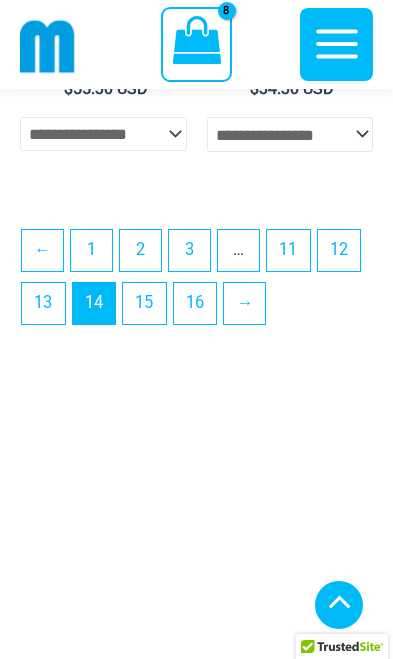 scroll, scrollTop: 7521, scrollLeft: 0, axis: vertical 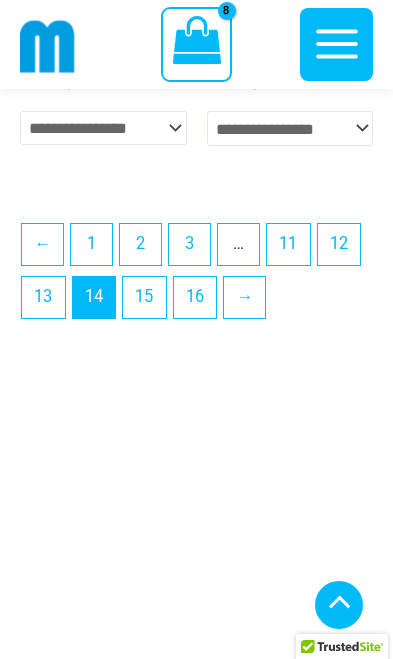 click on "15" at bounding box center [144, 297] 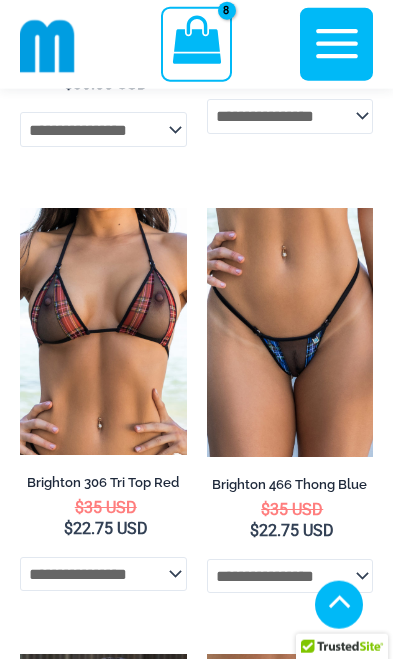 scroll, scrollTop: 2362, scrollLeft: 0, axis: vertical 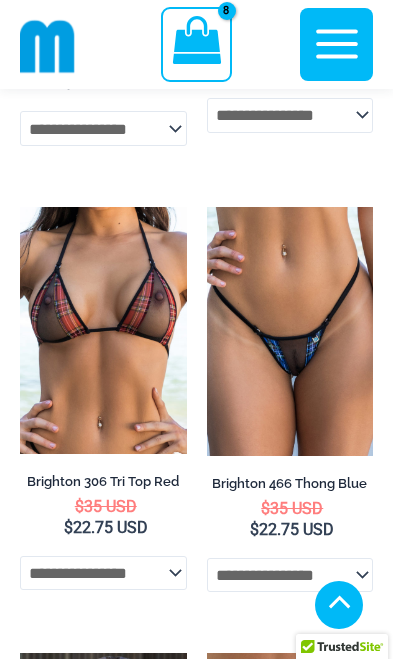 click on "**********" 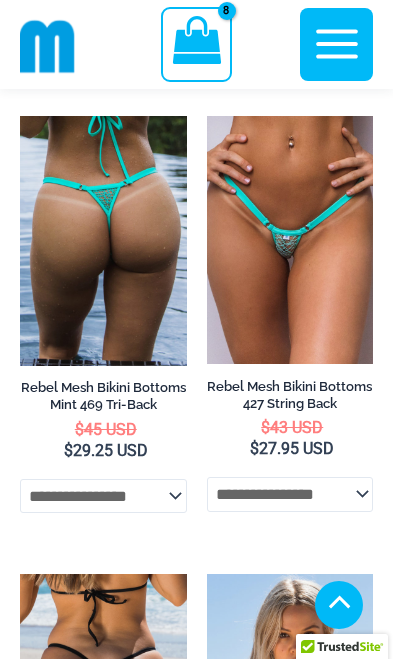scroll, scrollTop: 3817, scrollLeft: 0, axis: vertical 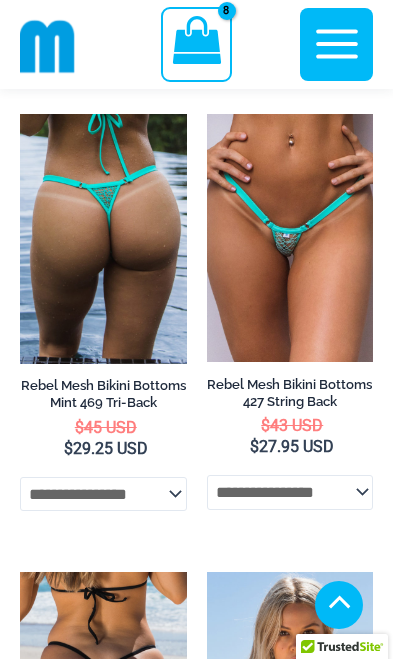 click on "**********" 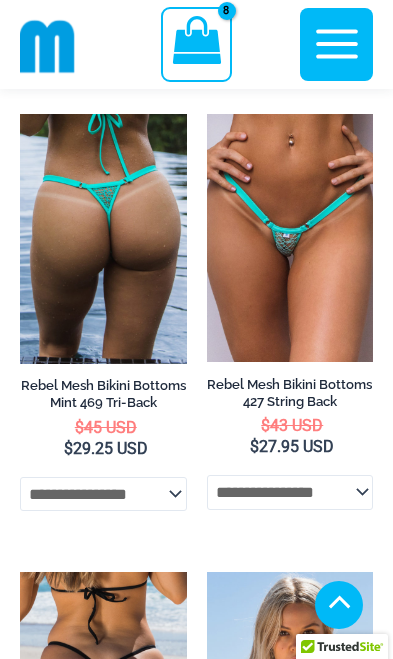 click on "**********" 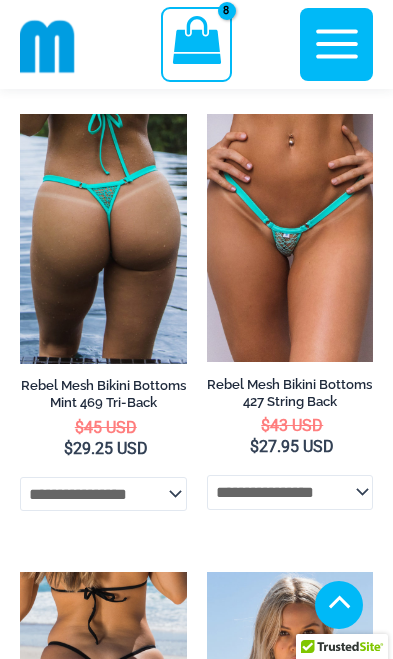 click on "**********" 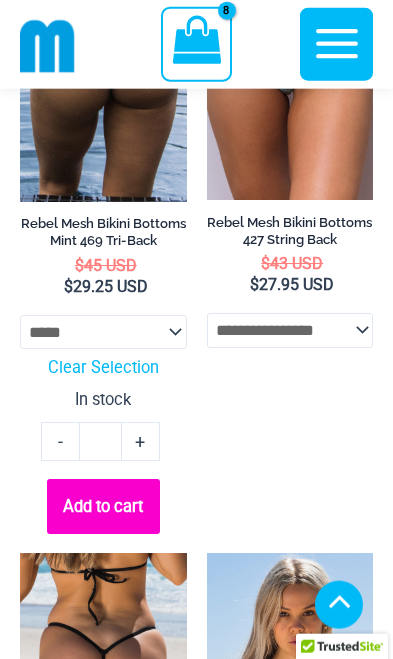 scroll, scrollTop: 3980, scrollLeft: 0, axis: vertical 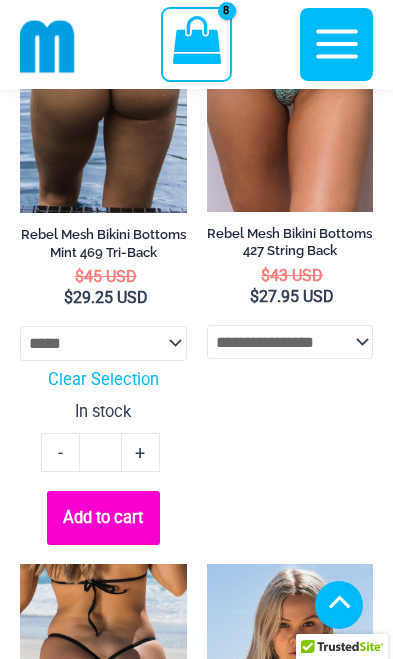 click on "Add to cart" 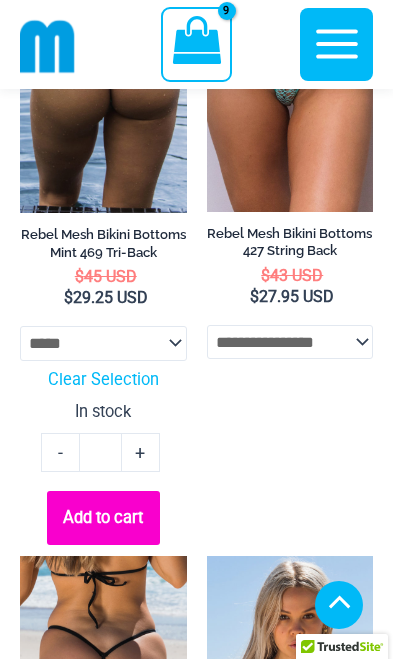 click on "**********" 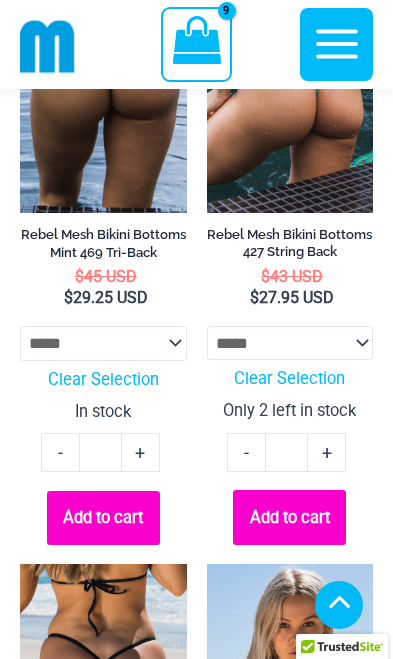 click on "Add to cart" 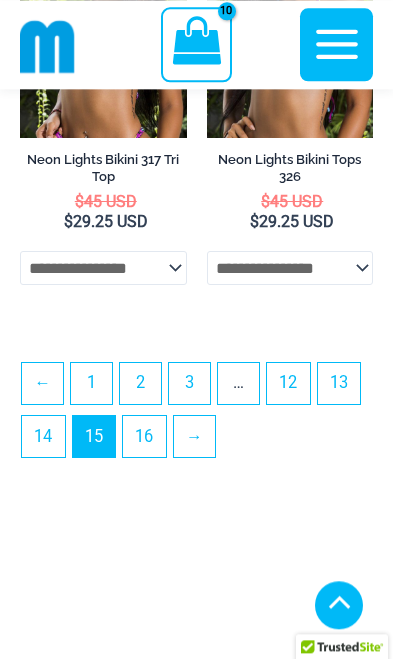 scroll, scrollTop: 7454, scrollLeft: 0, axis: vertical 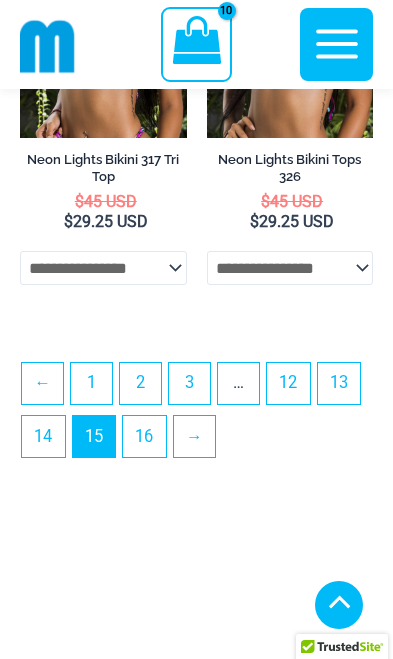 click on "16" at bounding box center [144, 436] 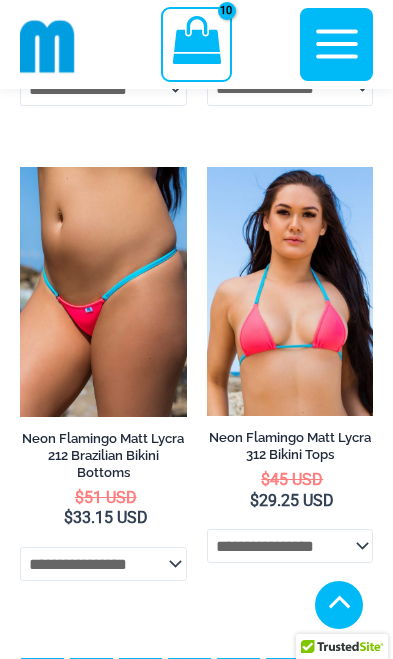 scroll, scrollTop: 547, scrollLeft: 0, axis: vertical 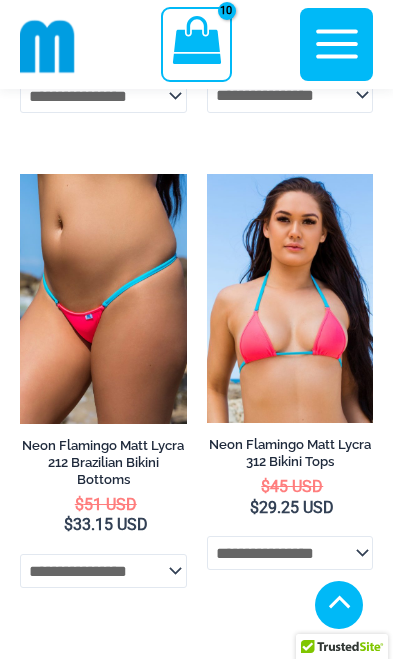 click 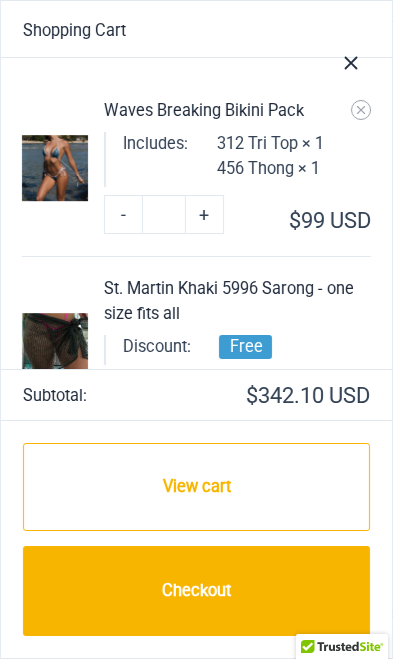 click 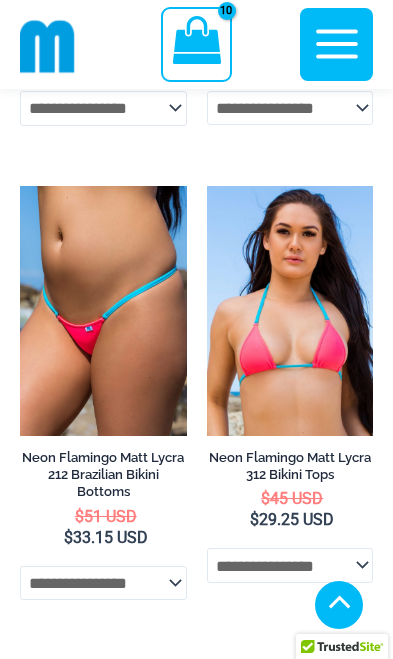 click 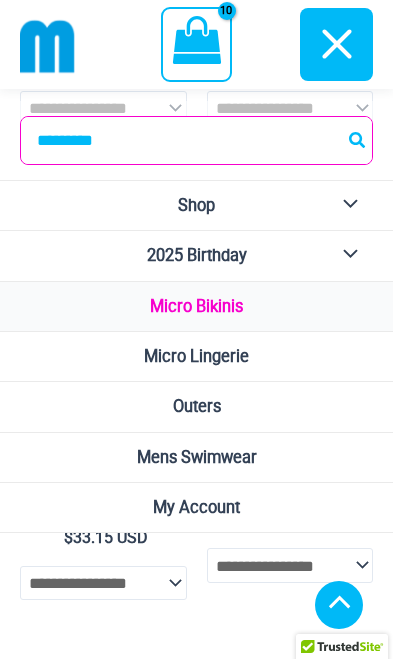 click on "Outers" at bounding box center [197, 406] 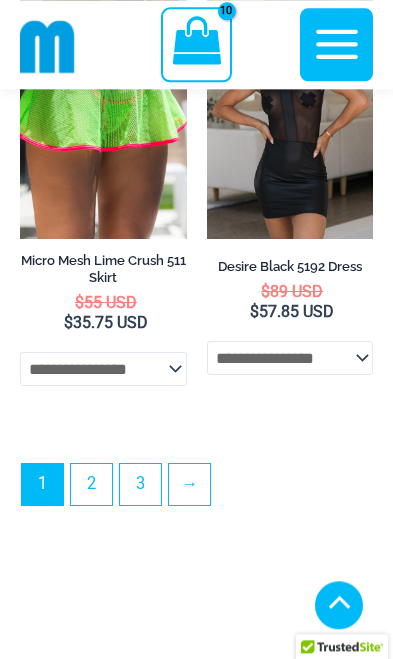 scroll, scrollTop: 6959, scrollLeft: 0, axis: vertical 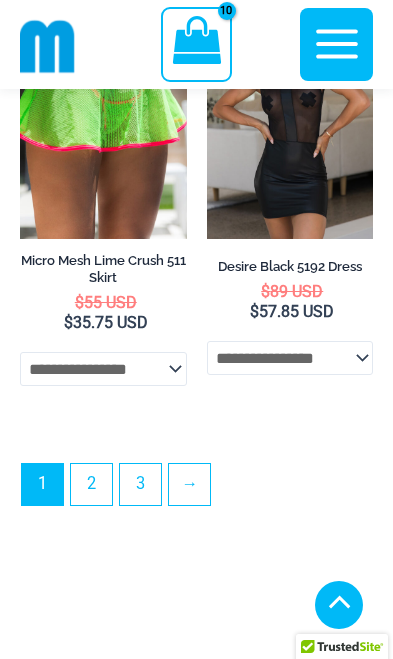 click on "2" at bounding box center [91, 484] 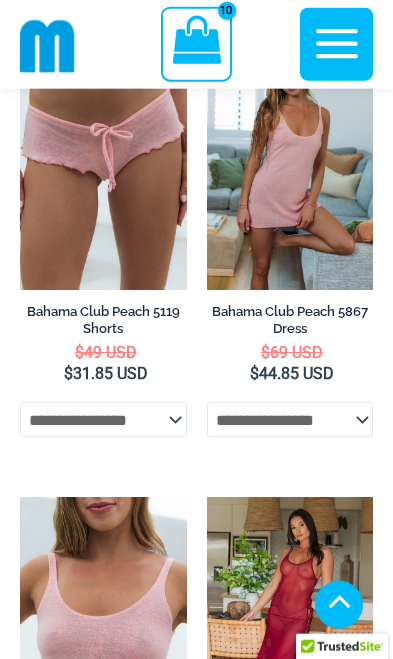 scroll, scrollTop: 2341, scrollLeft: 0, axis: vertical 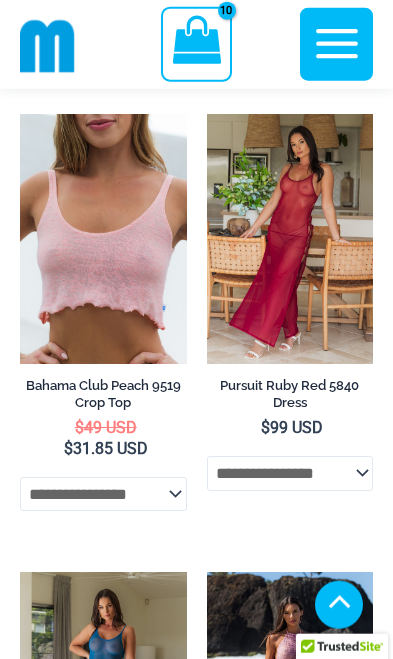click on "**********" 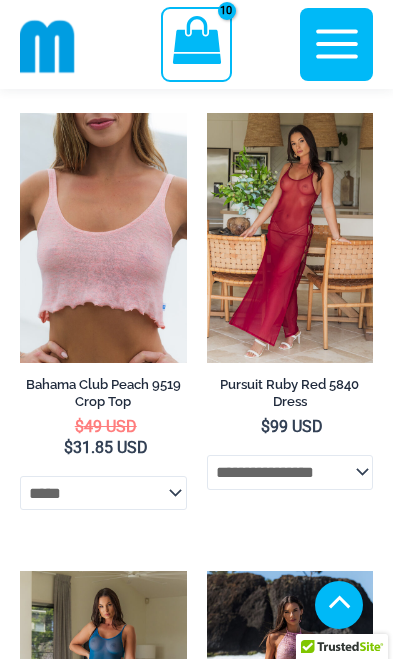 select on "*****" 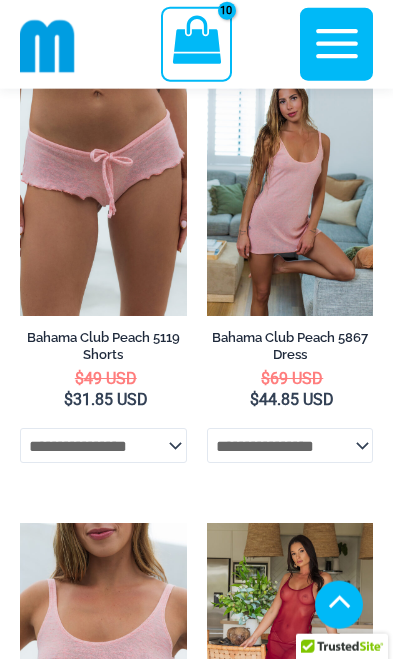 click on "**********" 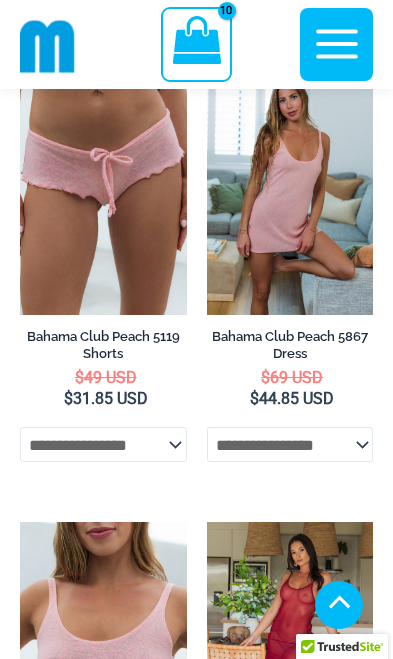 select on "*****" 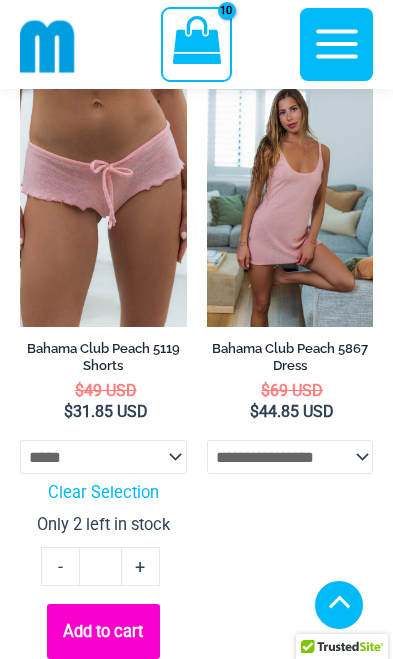 click 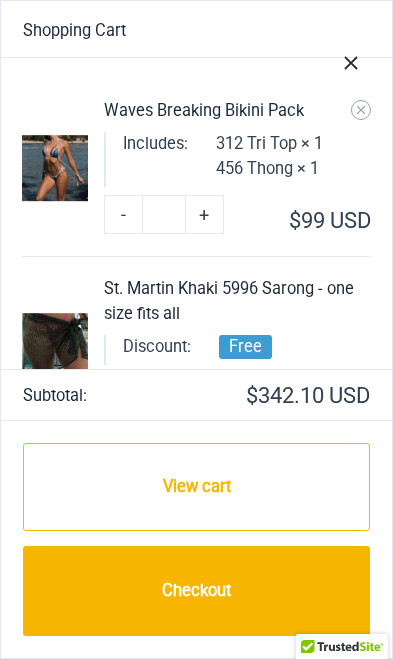 click on "View cart" at bounding box center [196, 487] 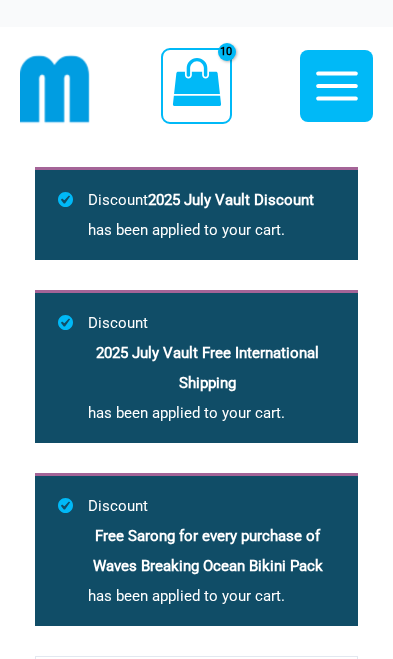 scroll, scrollTop: 0, scrollLeft: 0, axis: both 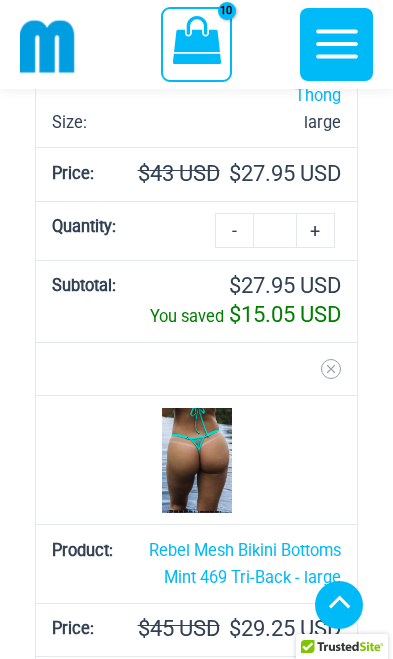 click 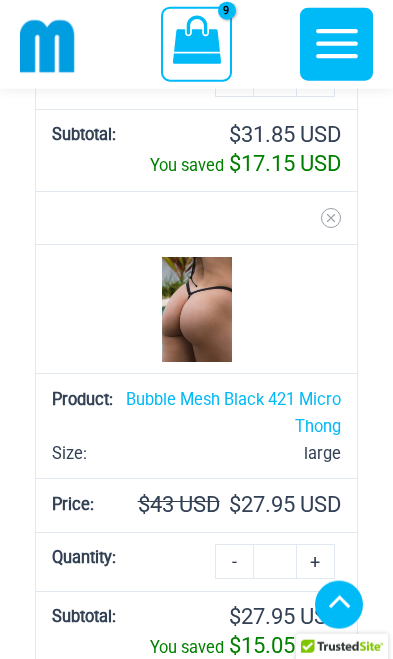 scroll, scrollTop: 4688, scrollLeft: 0, axis: vertical 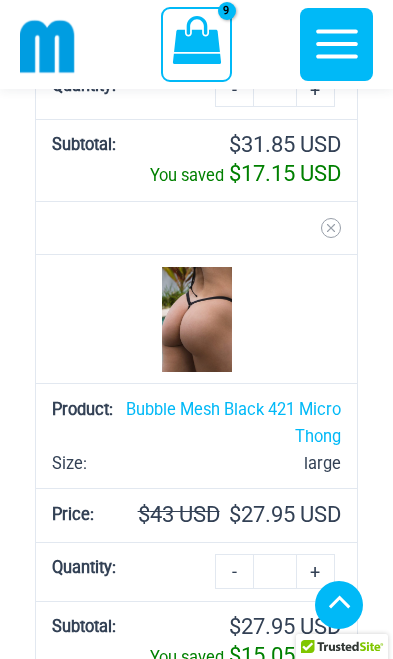 click 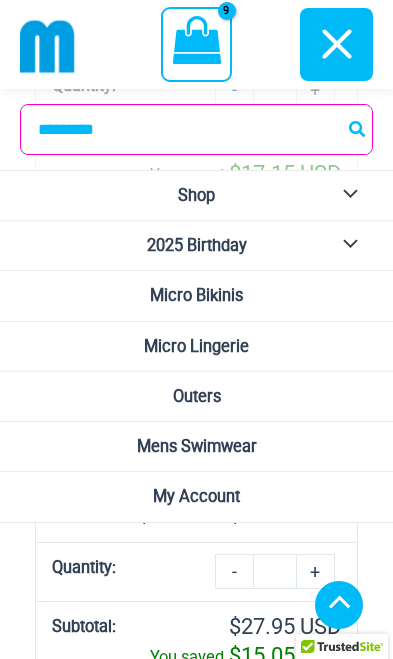 click on "Search for:" at bounding box center [196, 129] 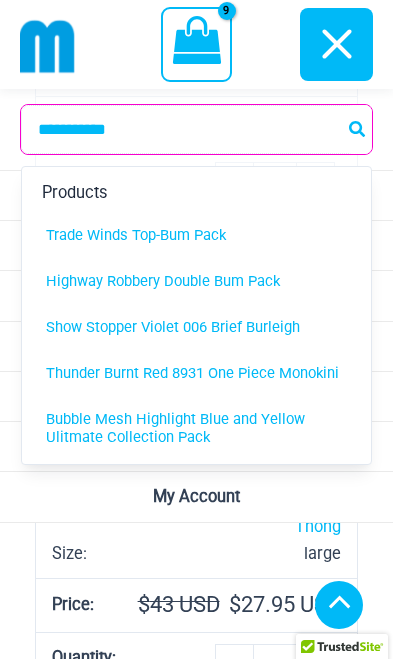 type on "**********" 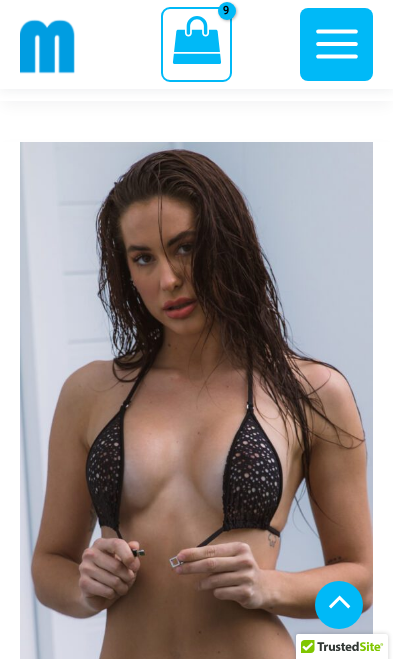 scroll, scrollTop: 25033, scrollLeft: 0, axis: vertical 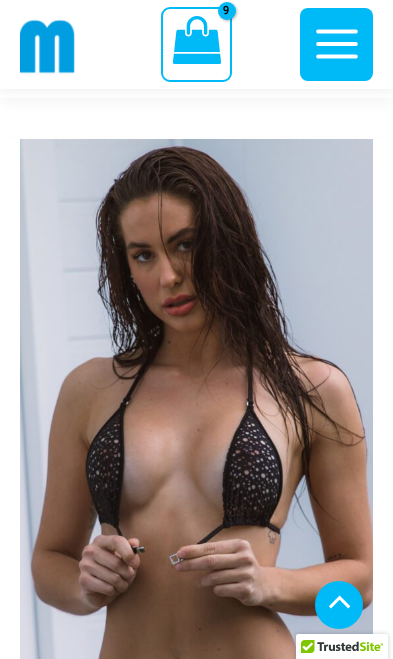 click at bounding box center [196, 403] 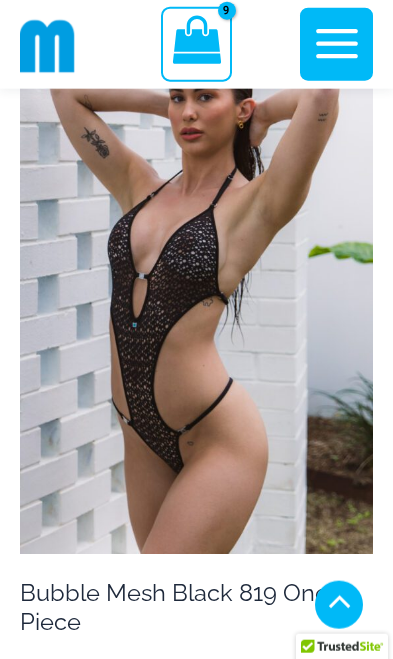 scroll, scrollTop: 22342, scrollLeft: 0, axis: vertical 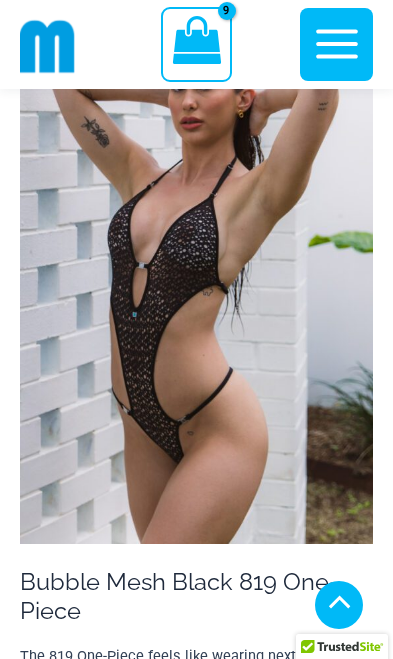 click at bounding box center (196, 278) 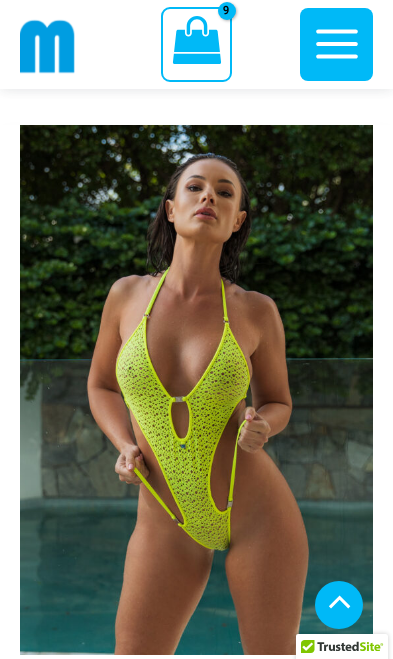 scroll, scrollTop: 10024, scrollLeft: 0, axis: vertical 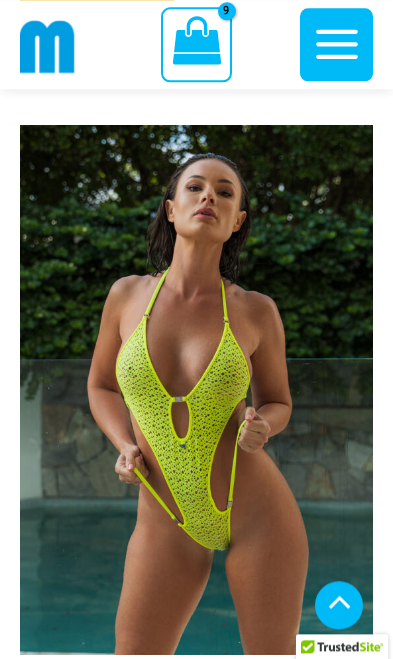 click at bounding box center [196, 389] 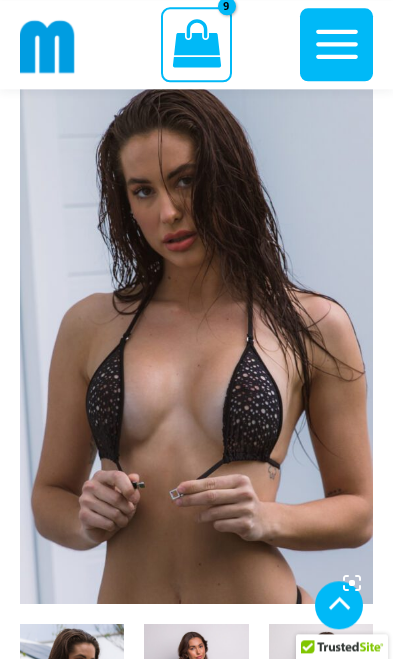scroll, scrollTop: 0, scrollLeft: 0, axis: both 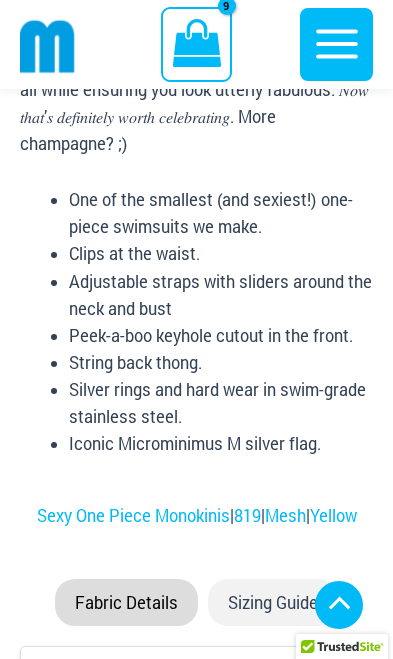 click 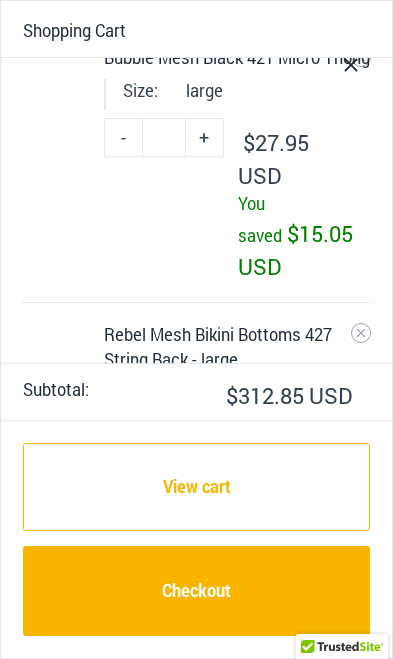 scroll, scrollTop: 1818, scrollLeft: 0, axis: vertical 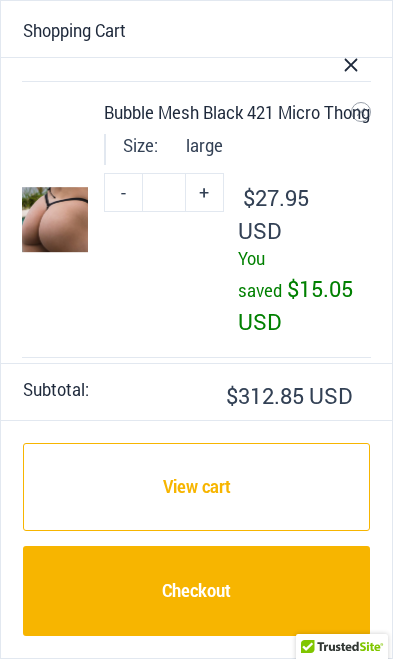 click at bounding box center [351, 61] 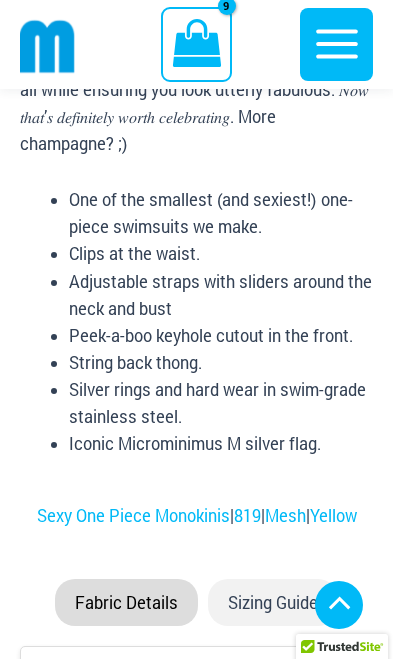 scroll, scrollTop: 1471, scrollLeft: 0, axis: vertical 